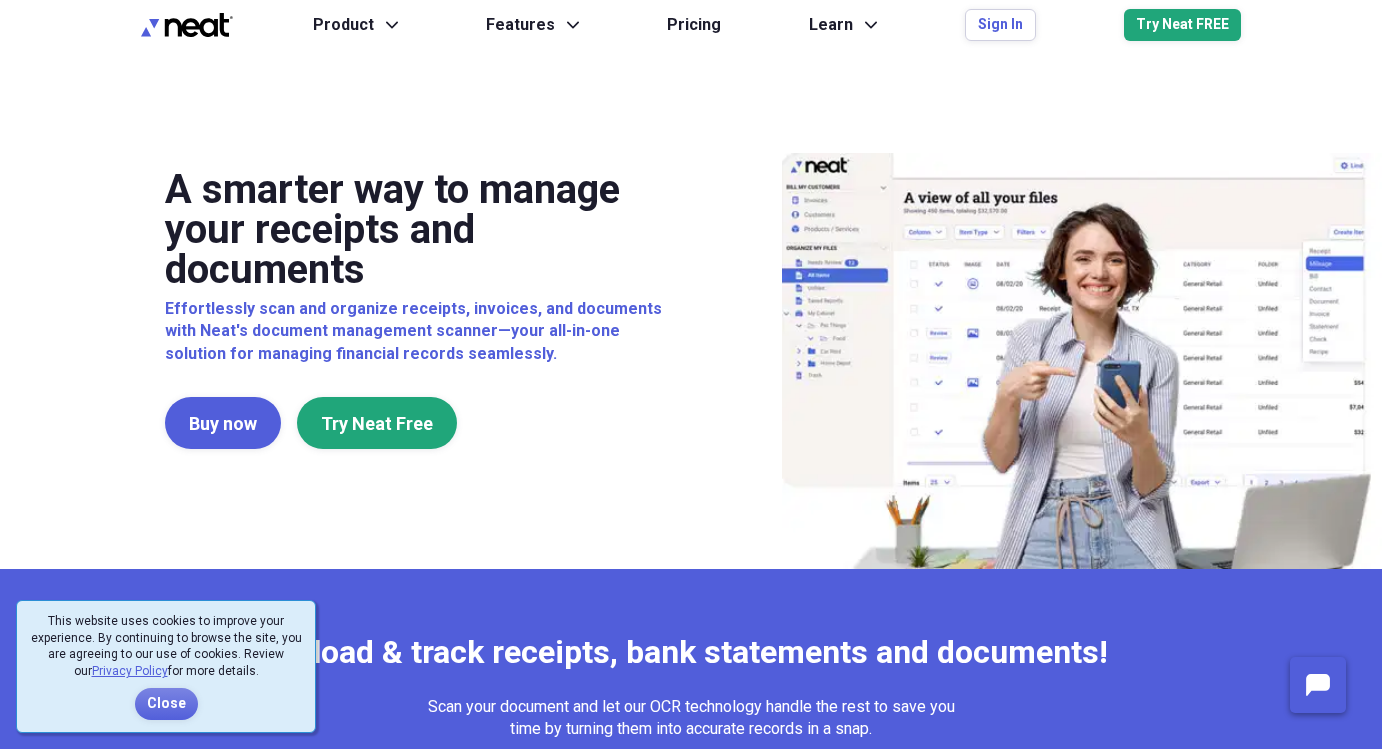 scroll, scrollTop: 0, scrollLeft: 0, axis: both 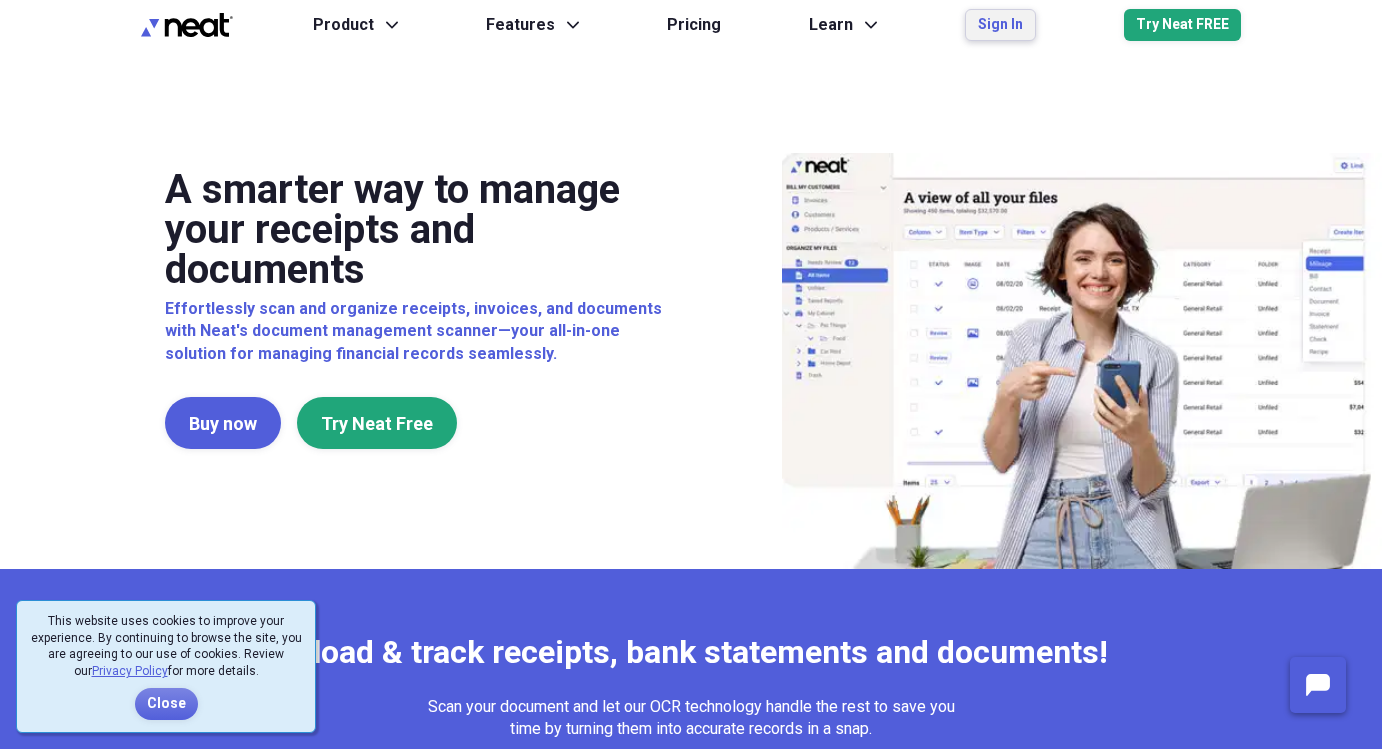 click on "Sign In" at bounding box center [1000, 25] 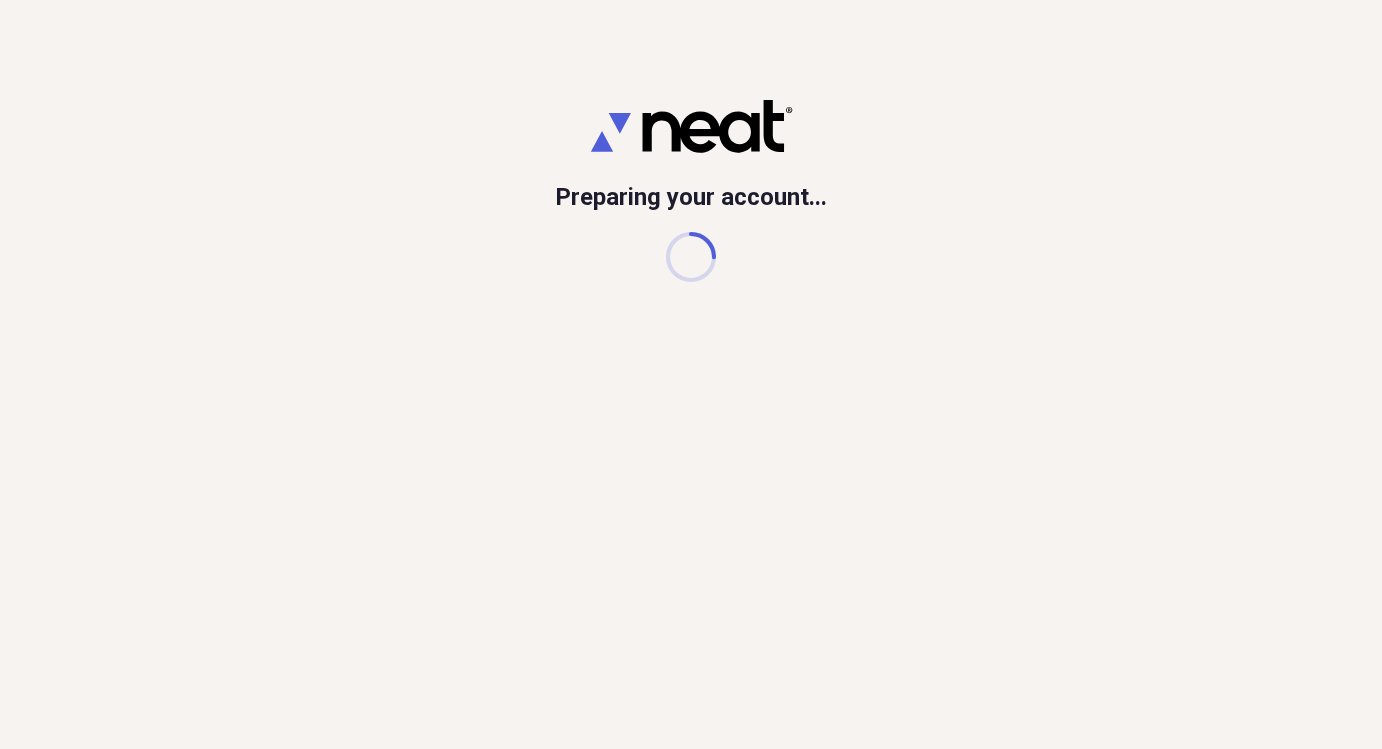 scroll, scrollTop: 0, scrollLeft: 0, axis: both 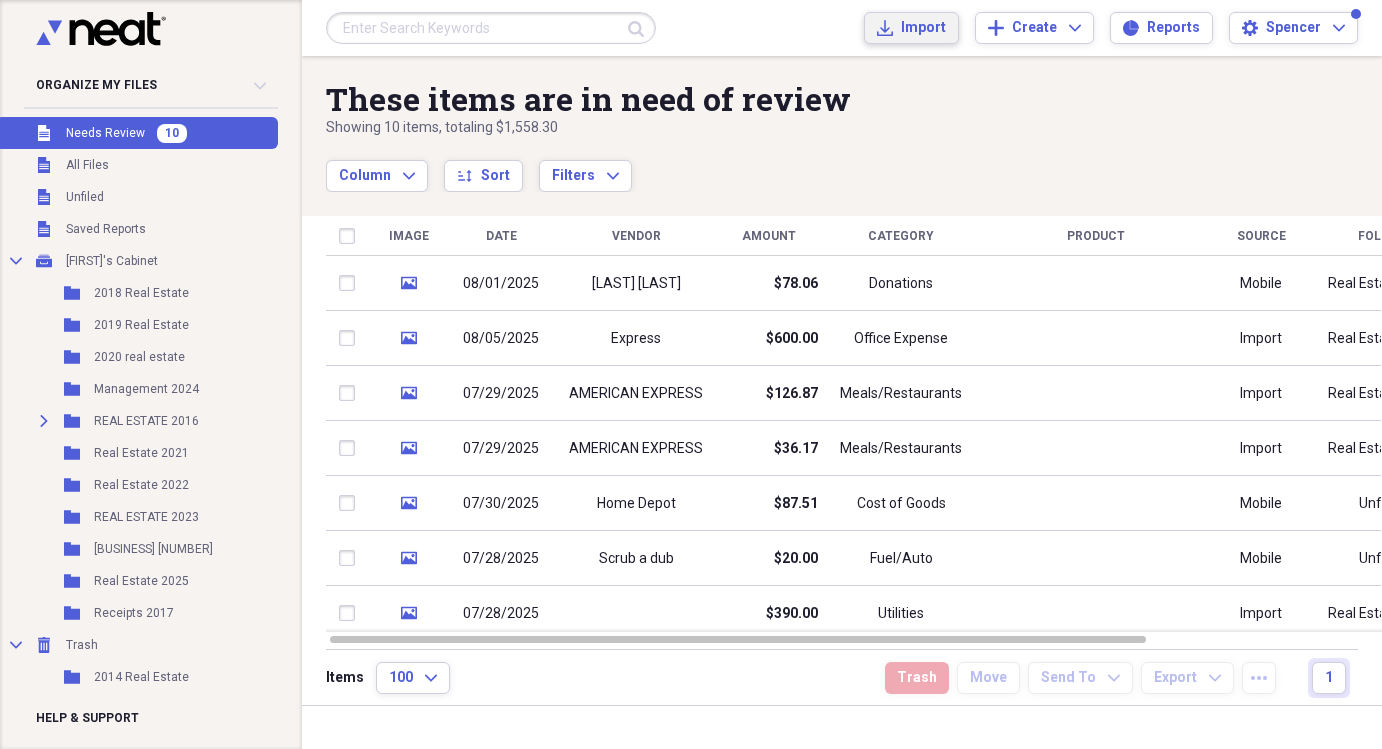 click on "Import Import" at bounding box center [911, 28] 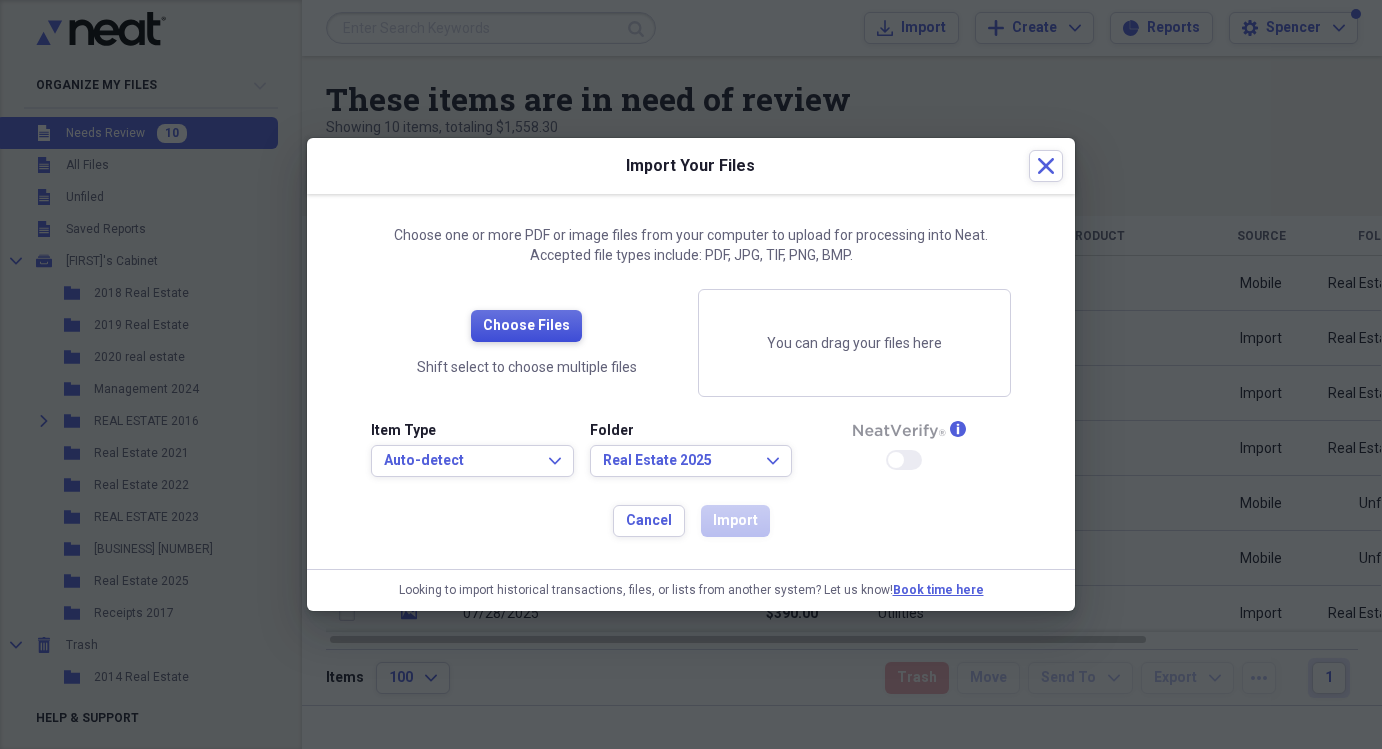 click on "Choose Files" at bounding box center (526, 326) 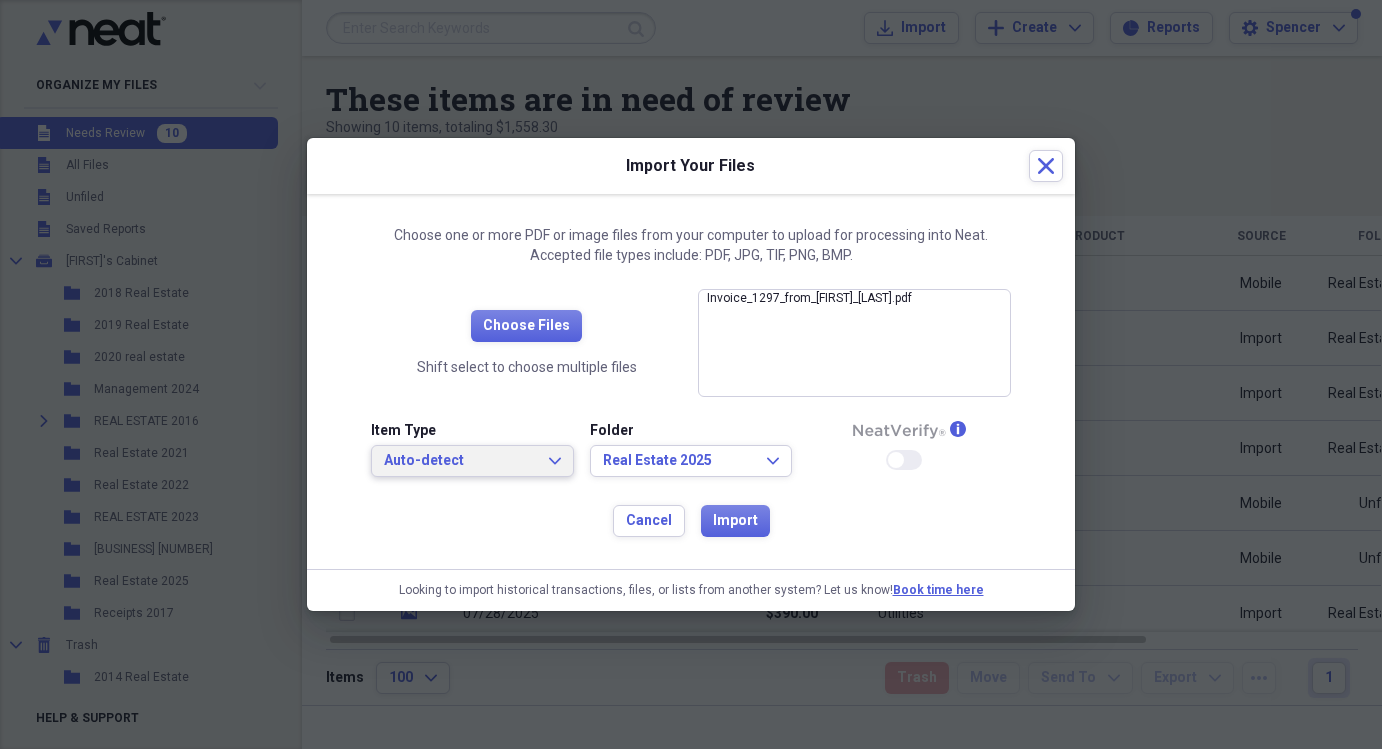 click on "Auto-detect" at bounding box center (460, 461) 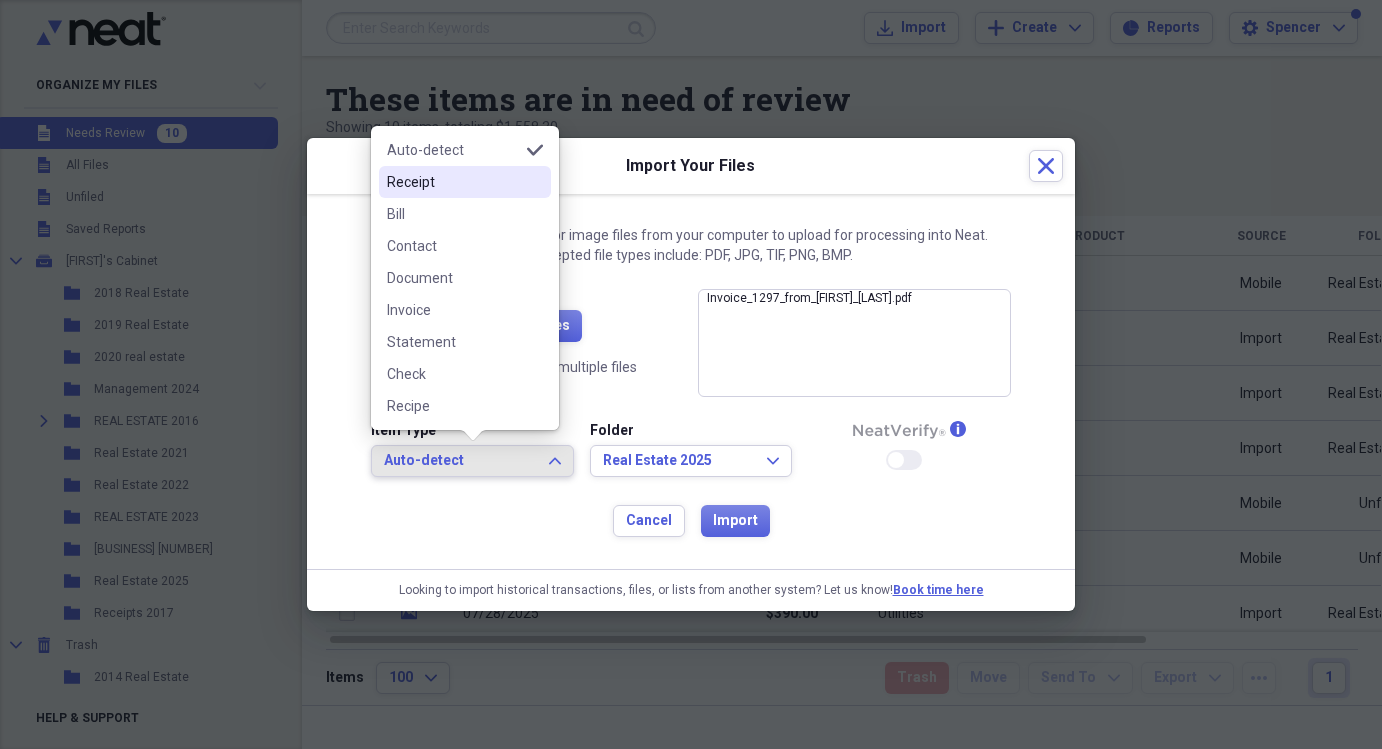 click on "Receipt" at bounding box center [453, 182] 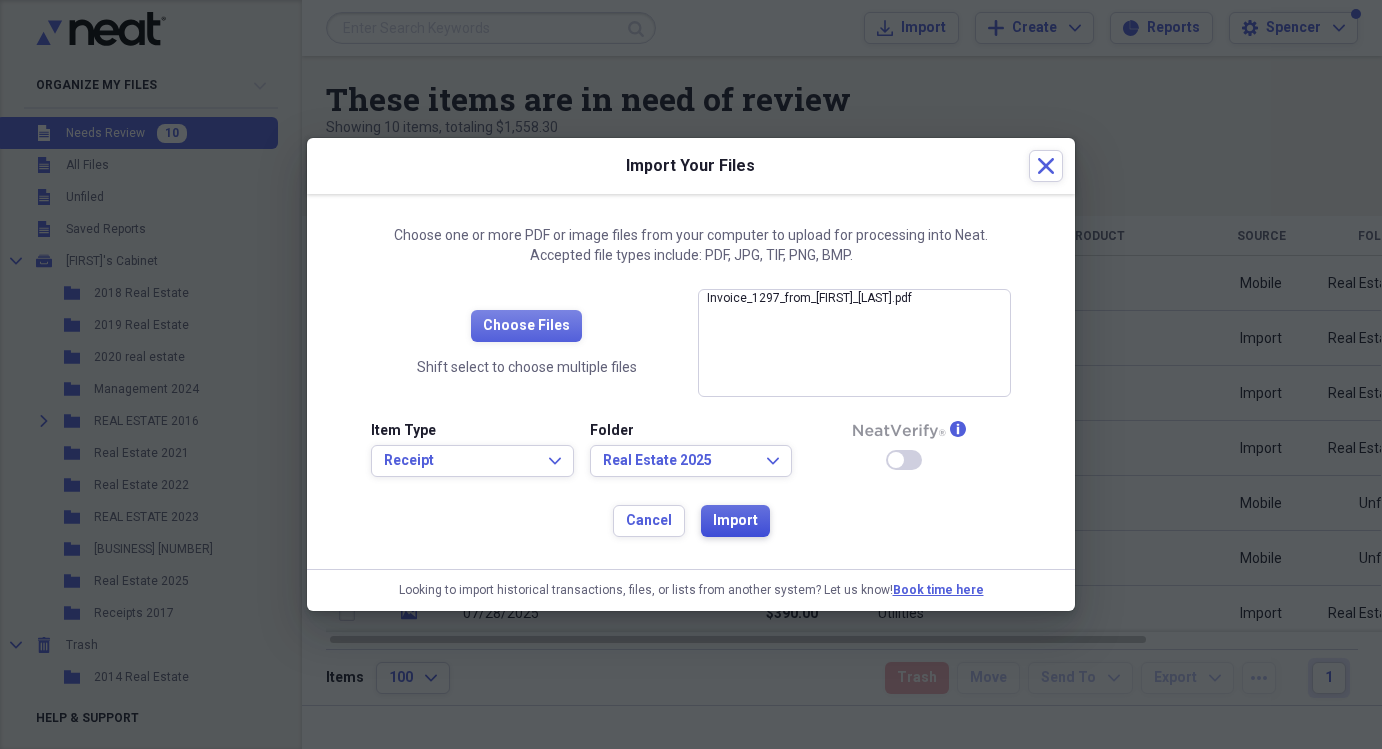 click on "Import" at bounding box center [735, 521] 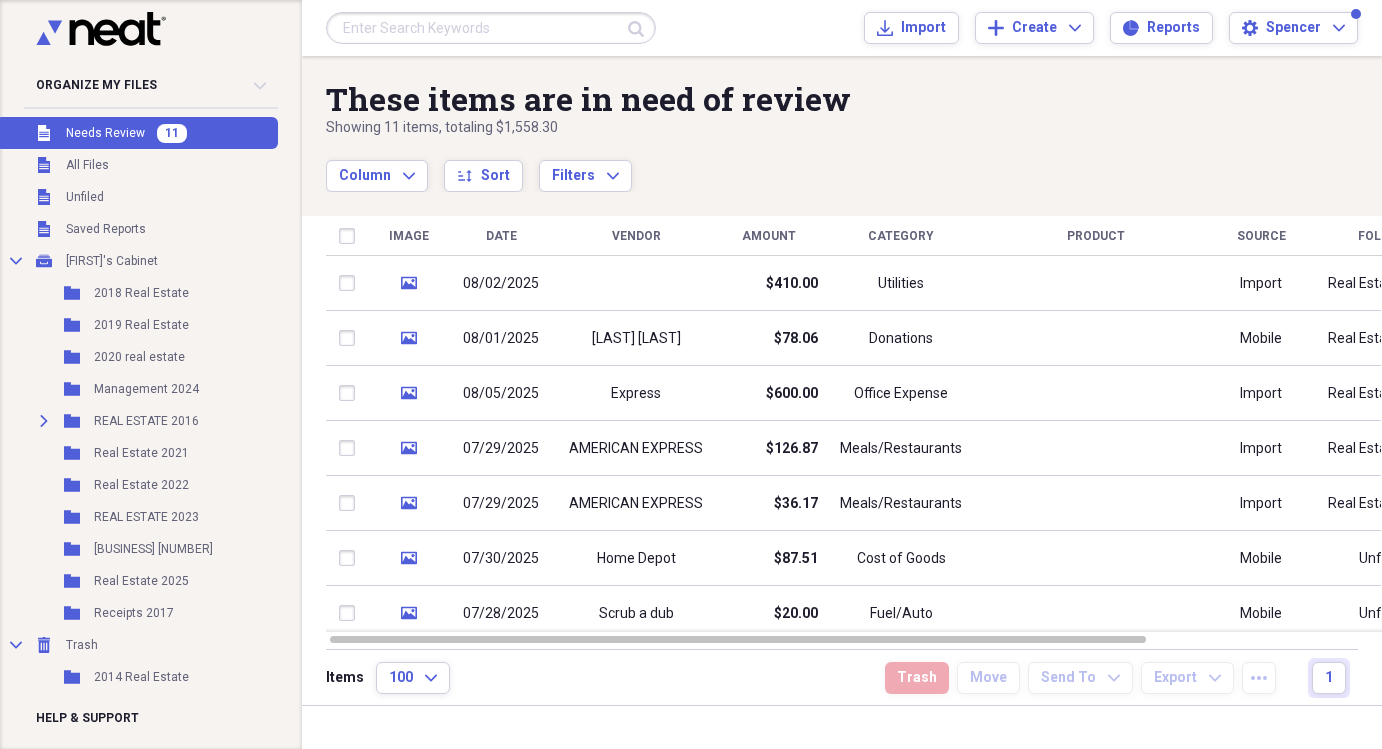 click on "Needs Review" at bounding box center (105, 133) 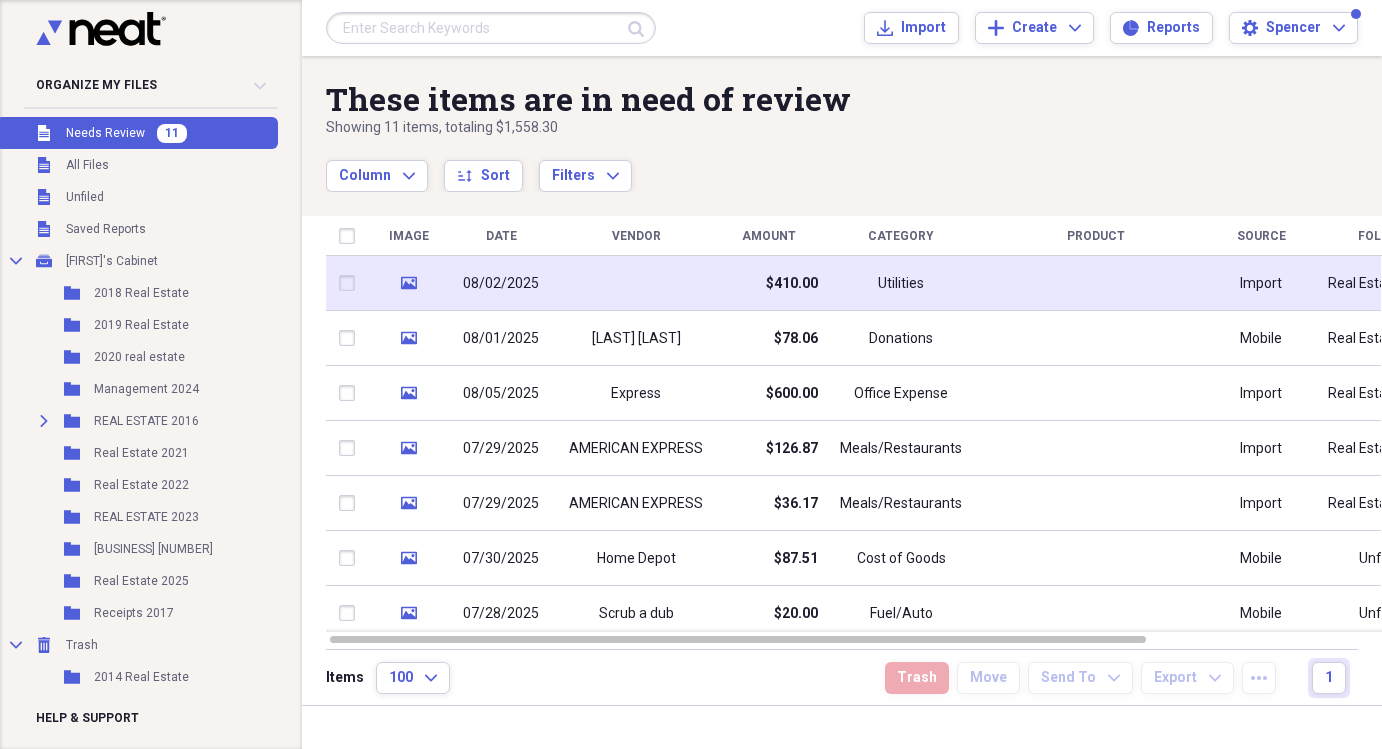 click on "$410.00" at bounding box center [792, 284] 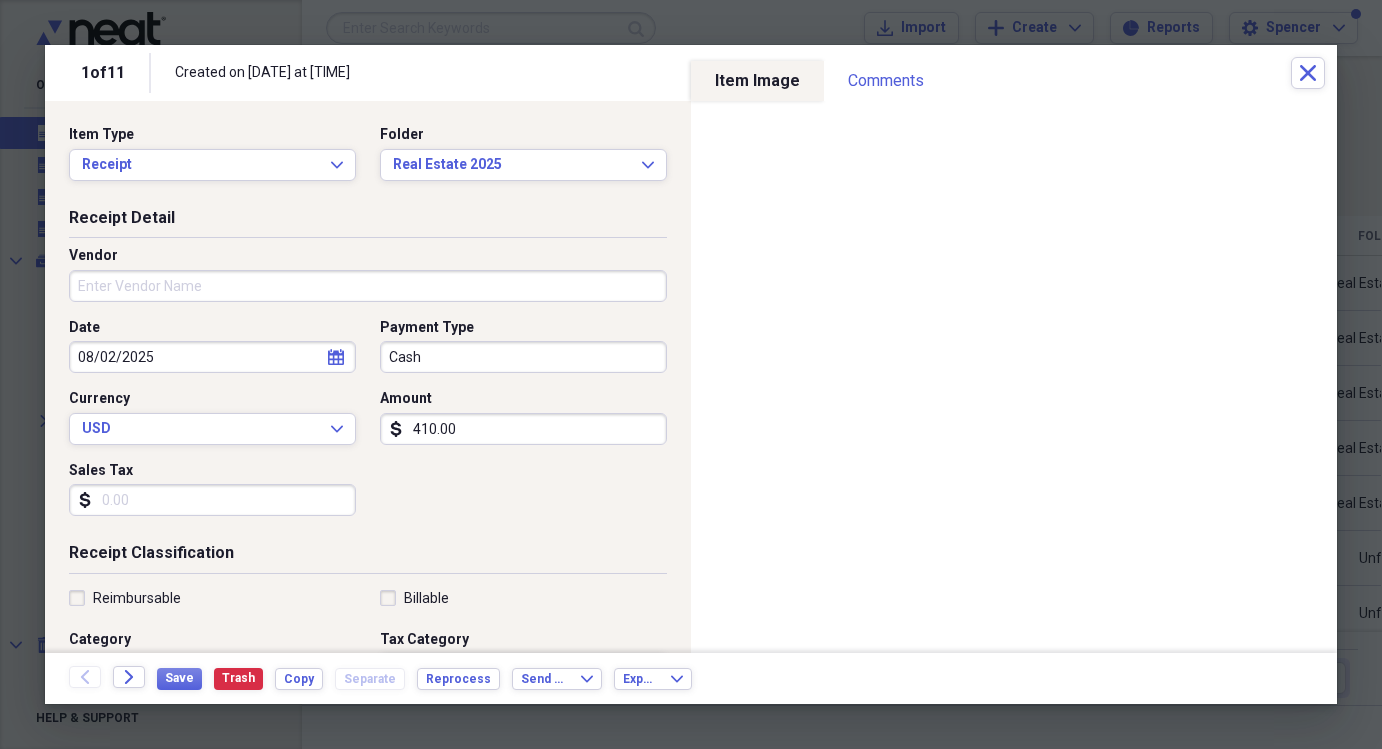 click on "Vendor" at bounding box center (368, 286) 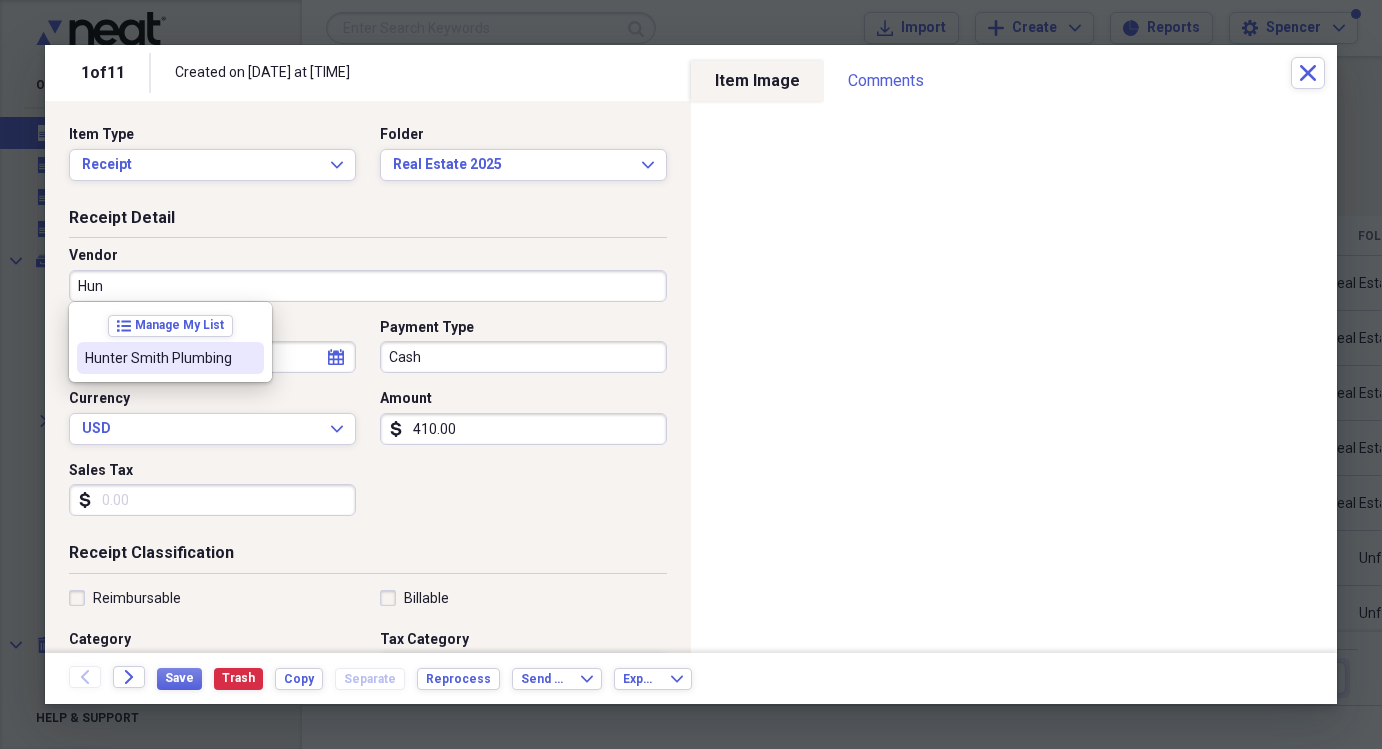 click on "Hunter Smith Plumbing" at bounding box center (158, 358) 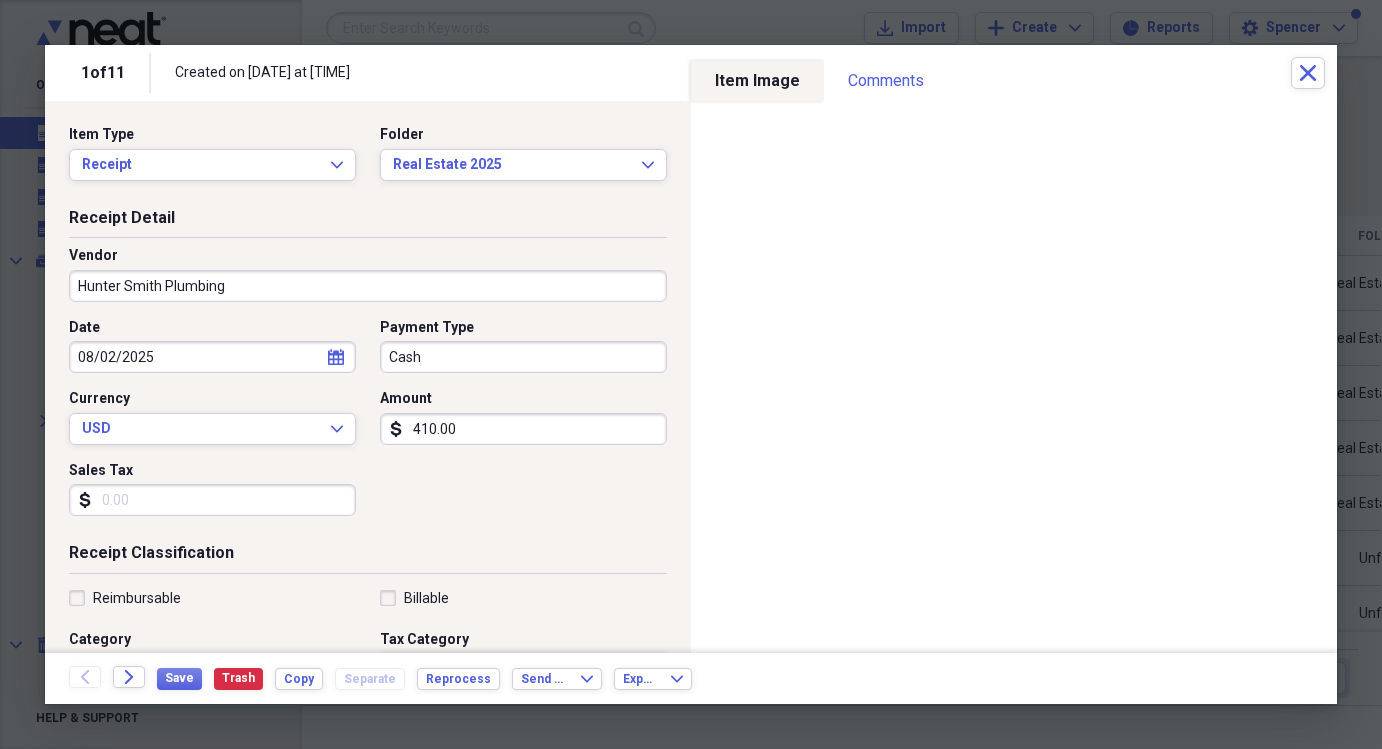 type on "Plumbing" 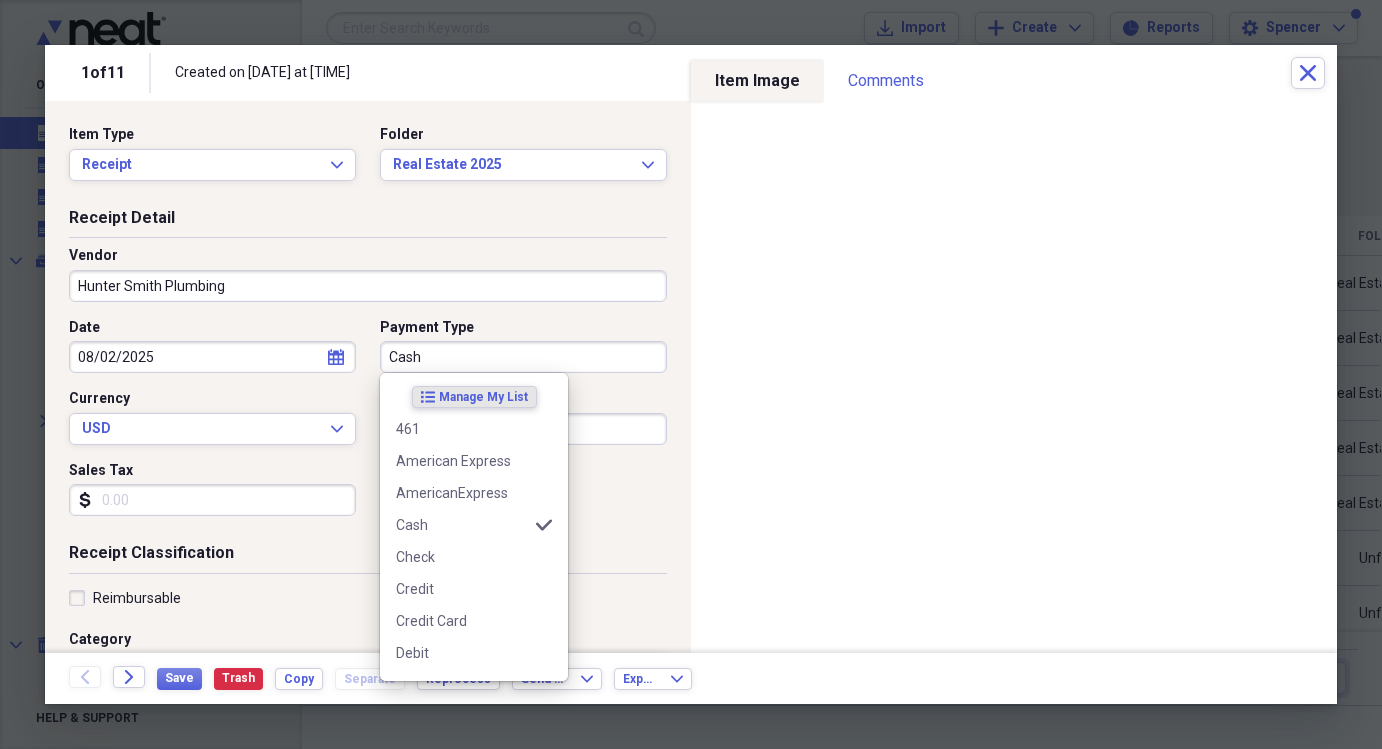 click on "Cash" at bounding box center (523, 357) 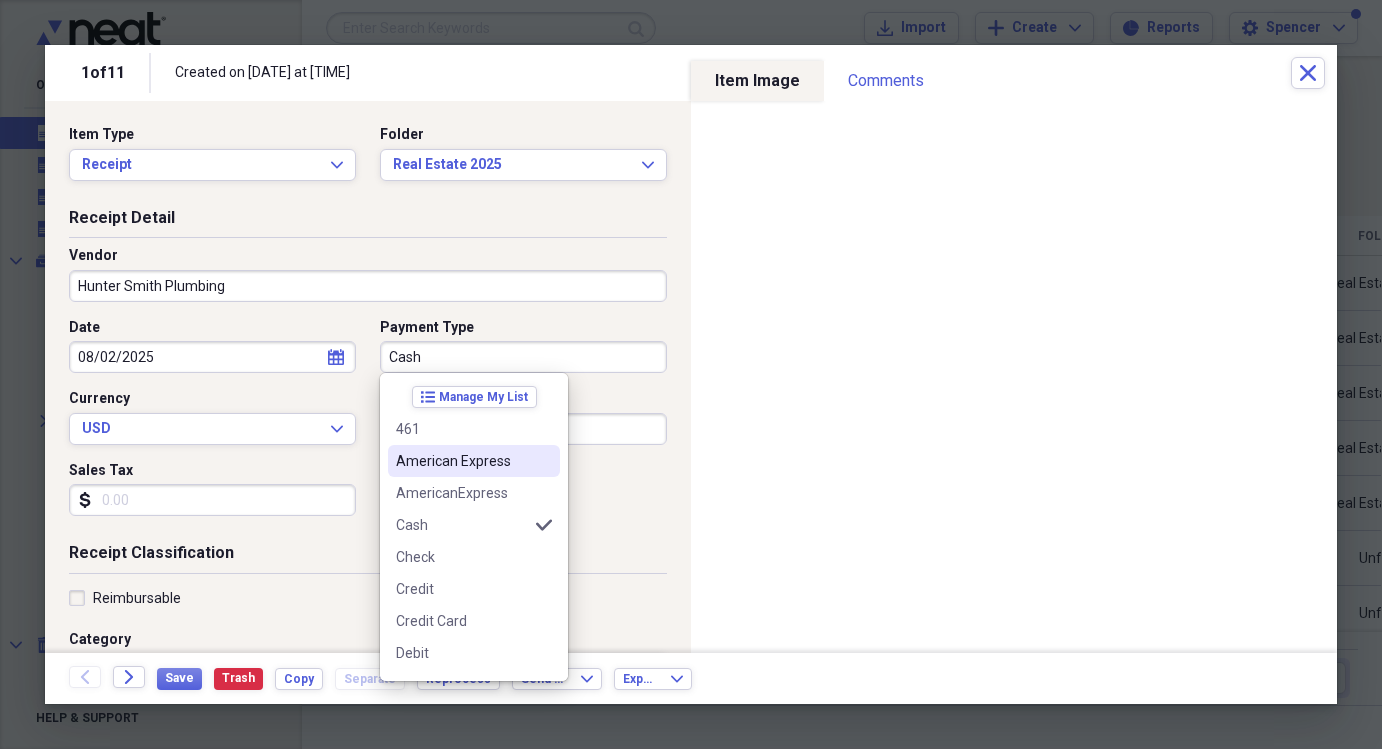 click on "American Express" at bounding box center (462, 461) 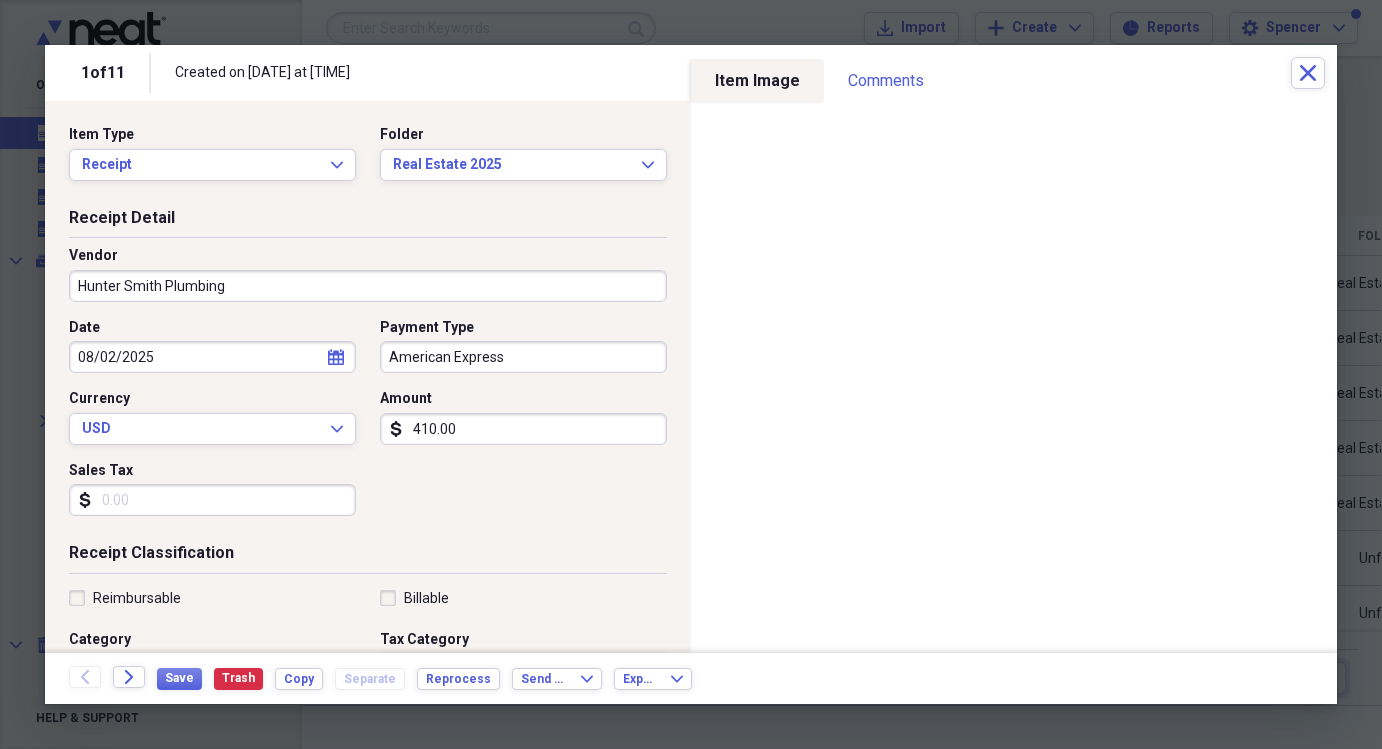 scroll, scrollTop: 175, scrollLeft: 0, axis: vertical 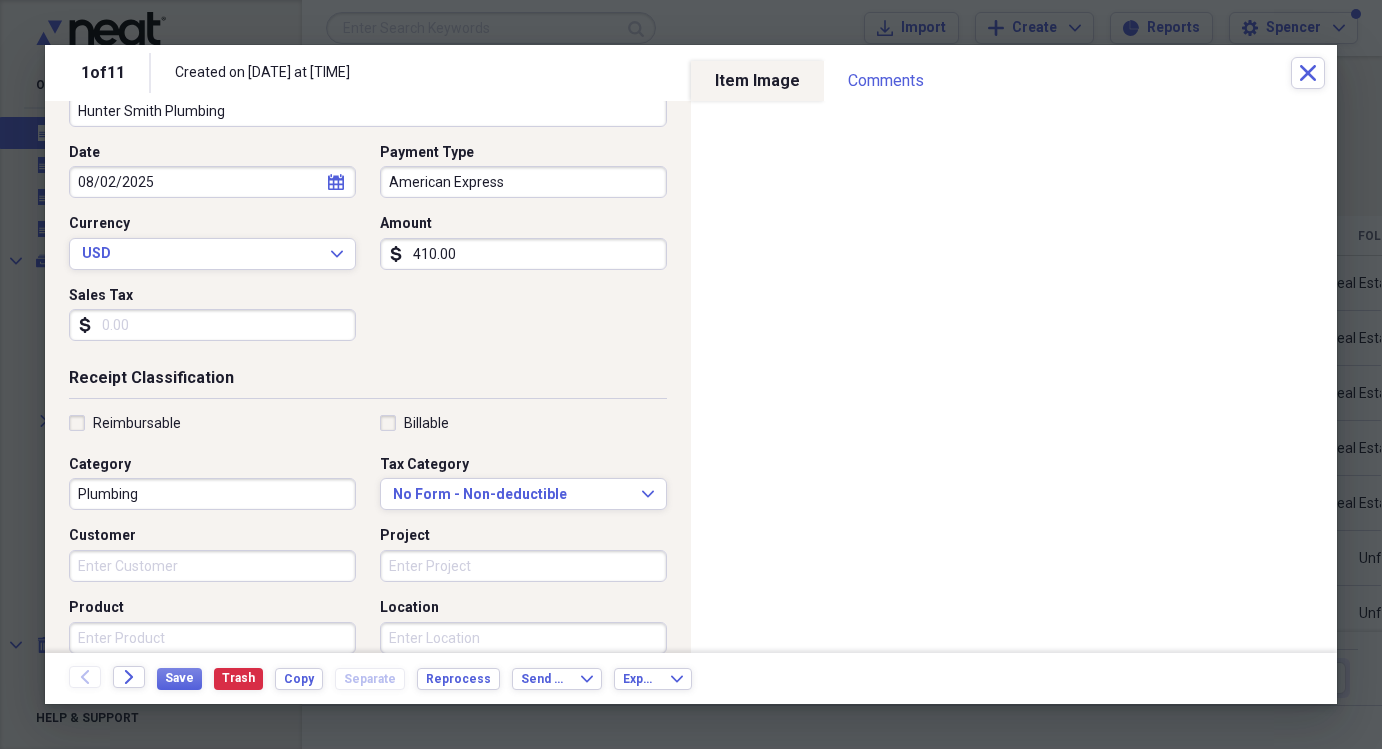 click on "Customer" at bounding box center (212, 566) 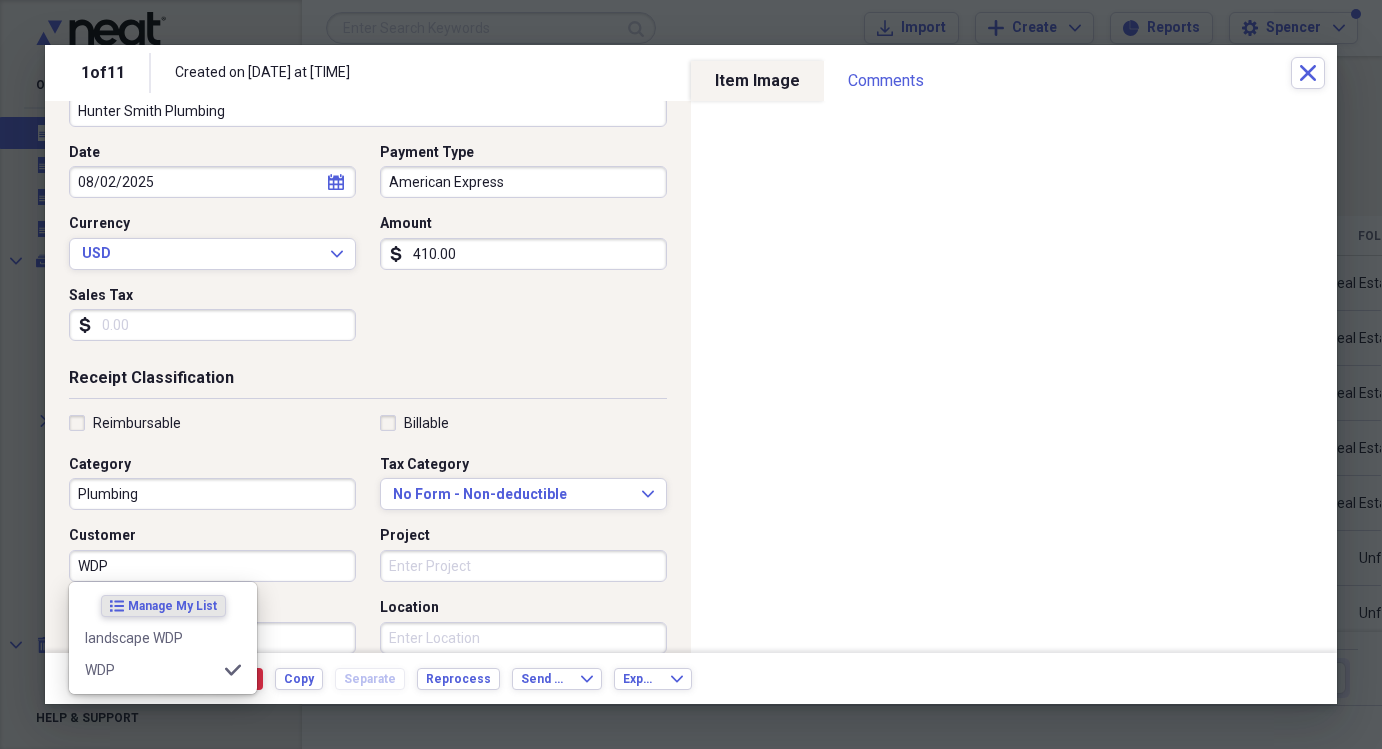 type on "WDP" 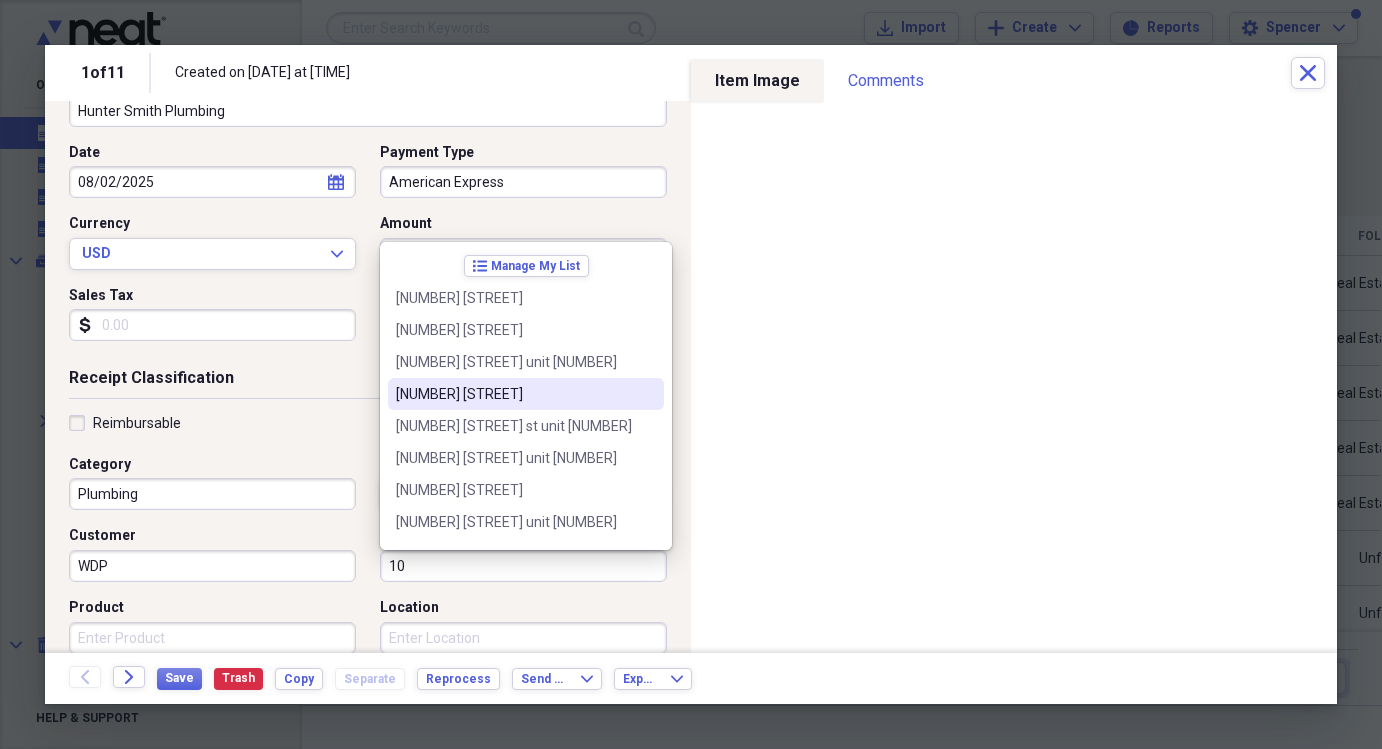 click on "[NUMBER] [STREET]" at bounding box center (526, 394) 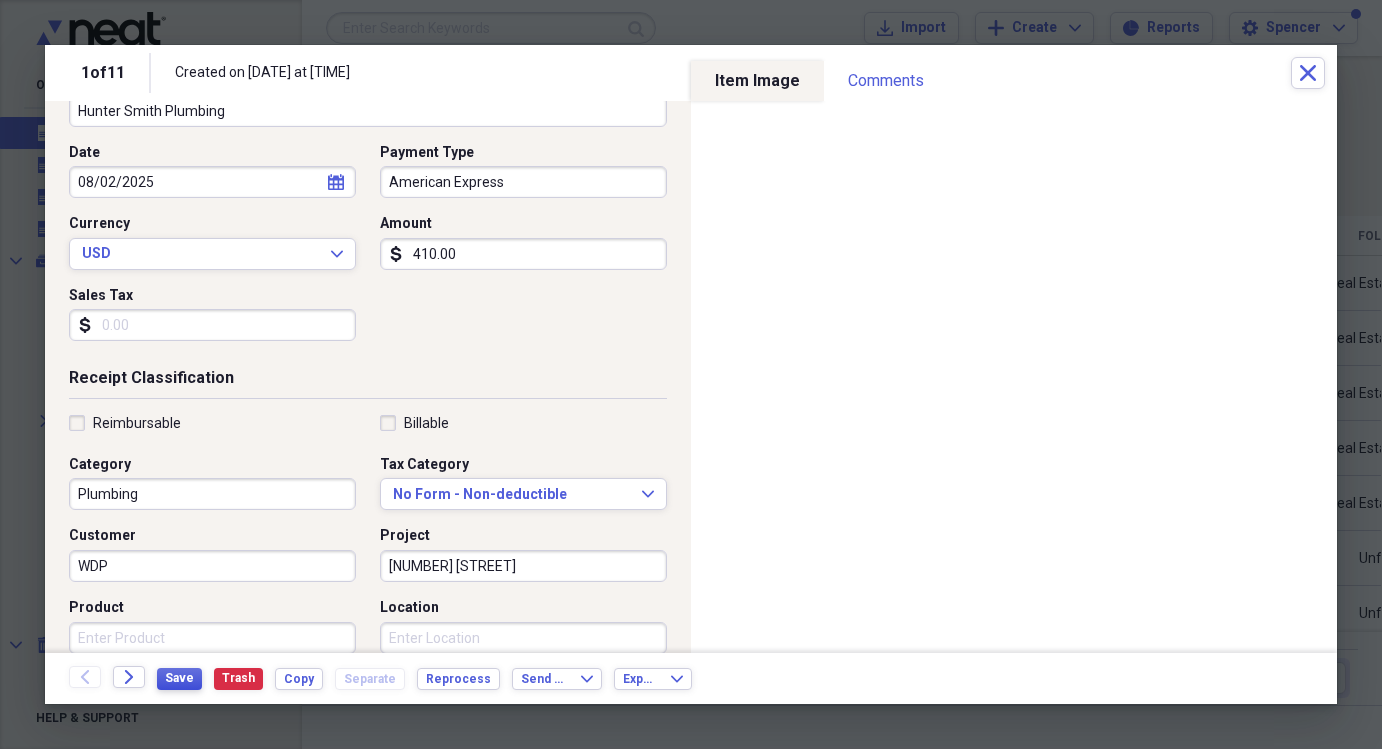 click on "Save" at bounding box center [179, 678] 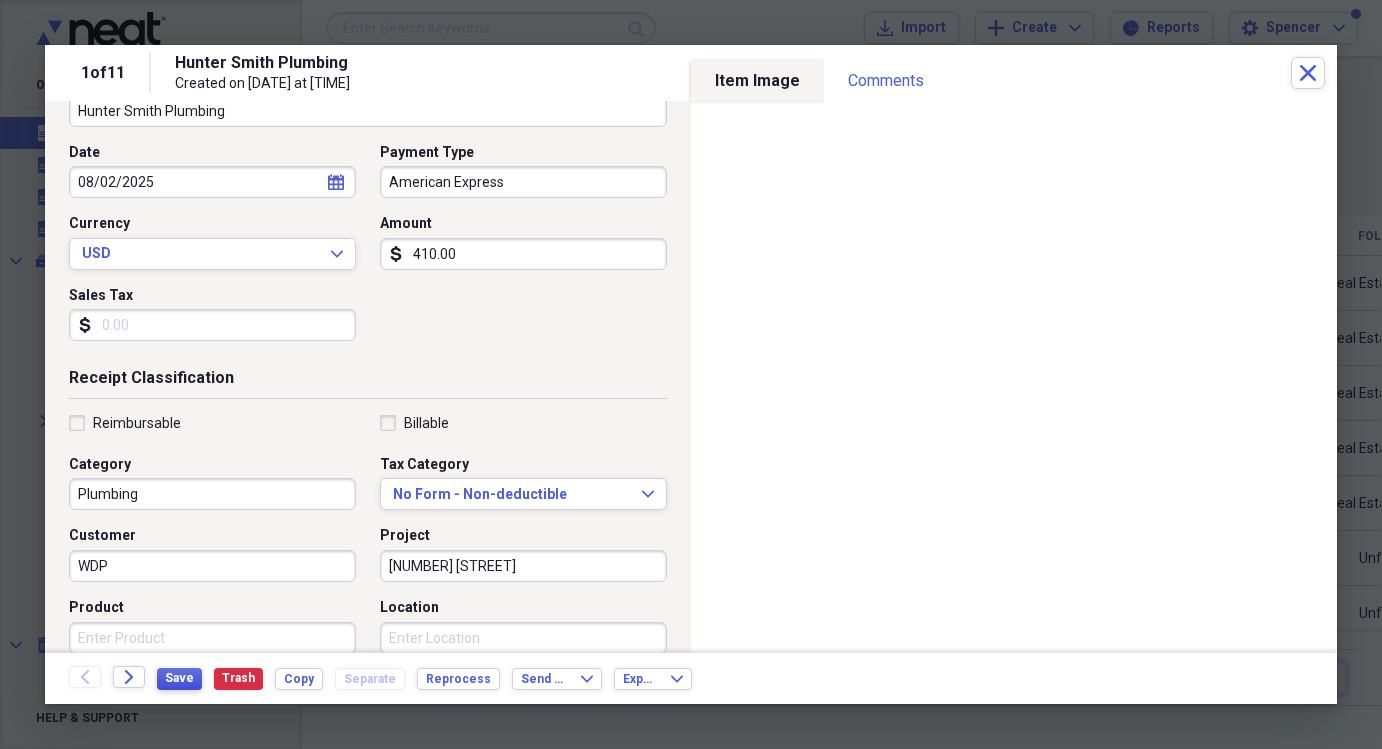 click on "Save" at bounding box center [179, 678] 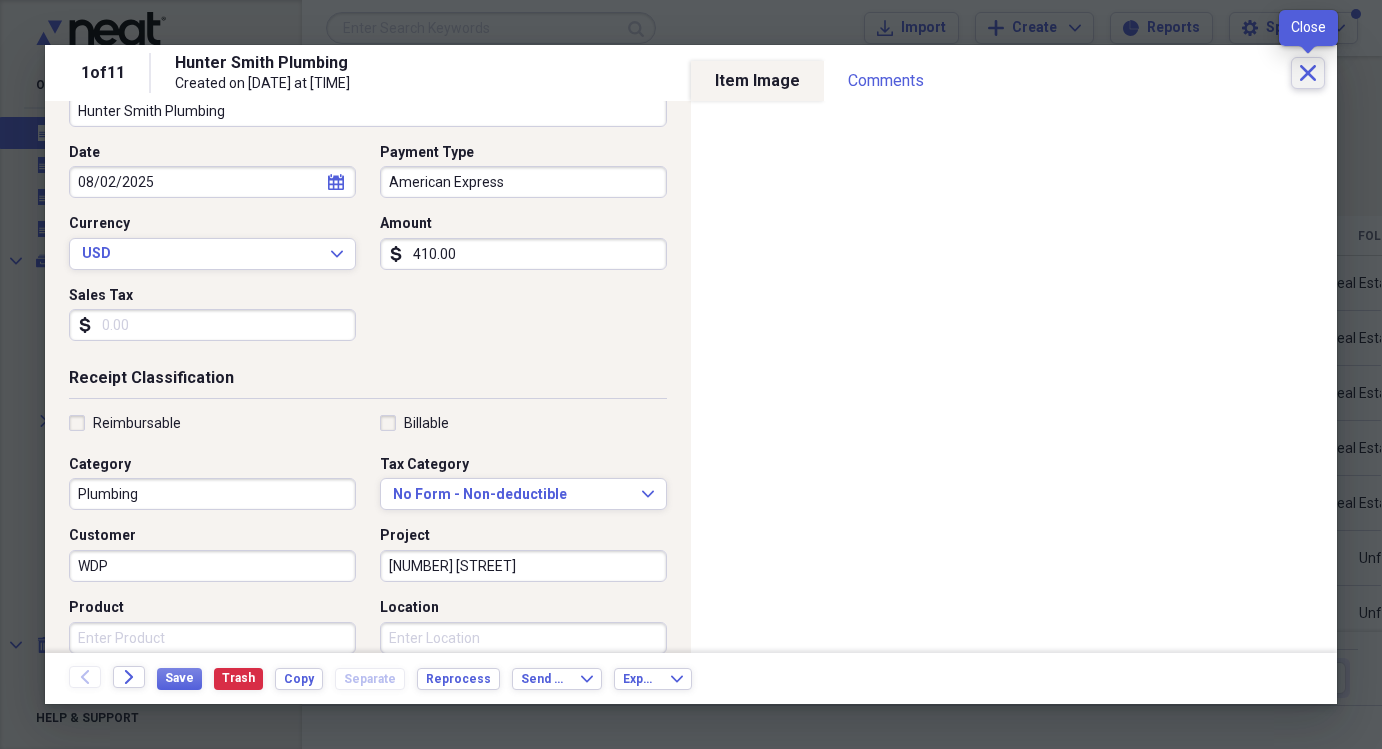 click on "Close" at bounding box center [1308, 73] 